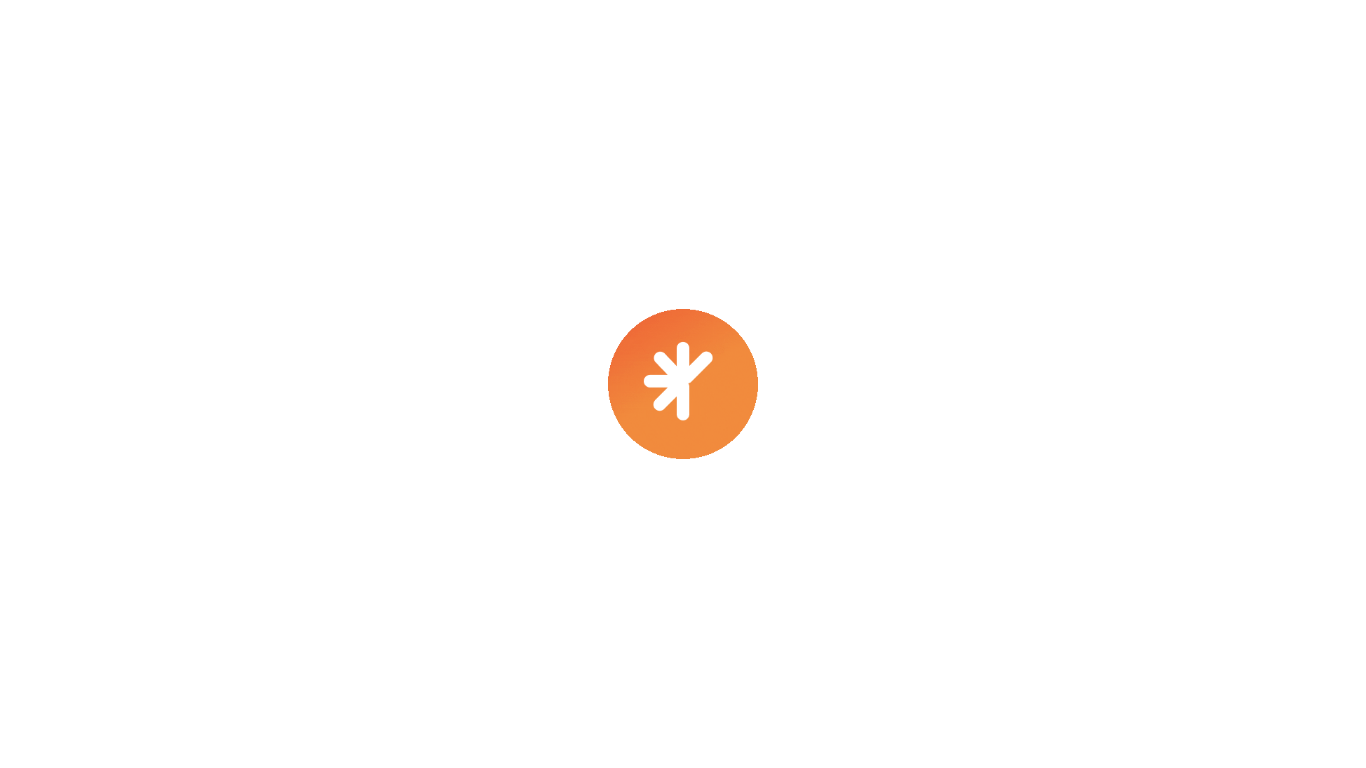 scroll, scrollTop: 0, scrollLeft: 0, axis: both 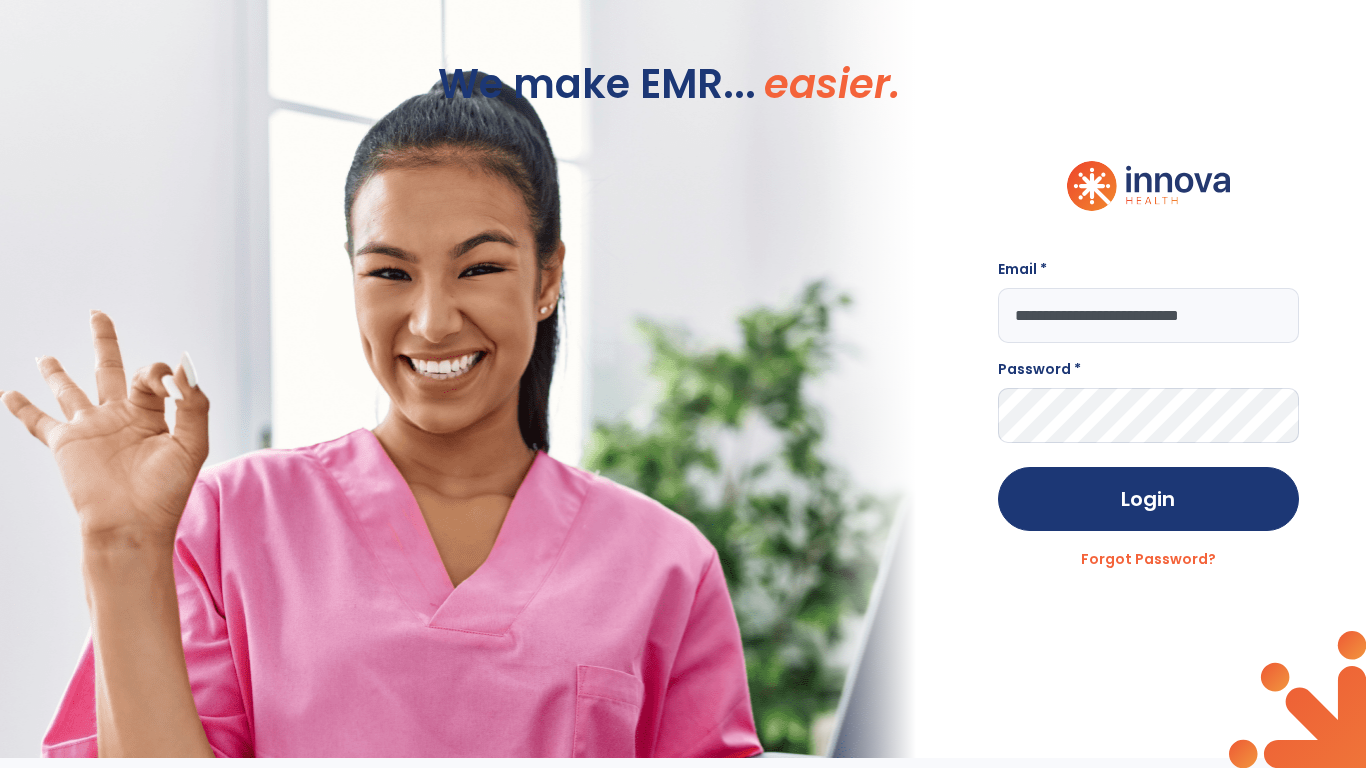 type on "**********" 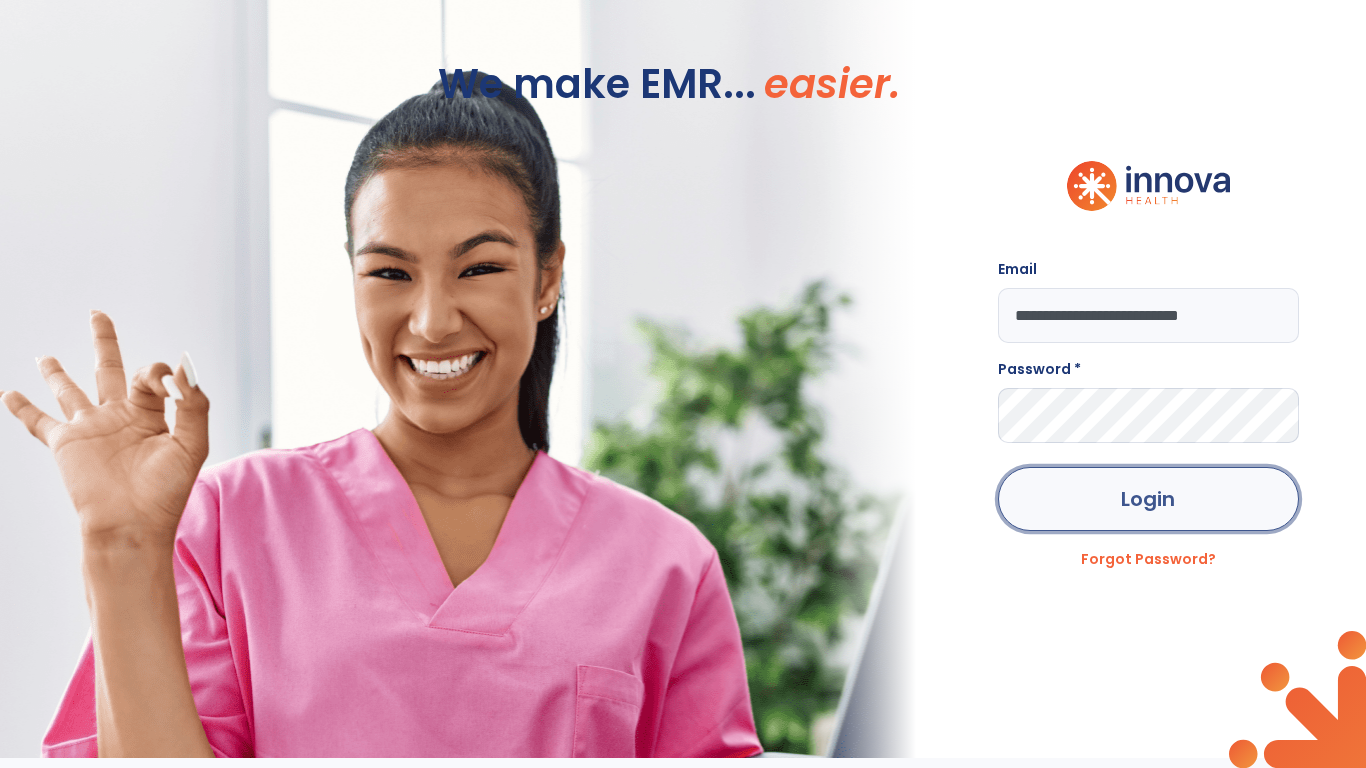 click on "Login" 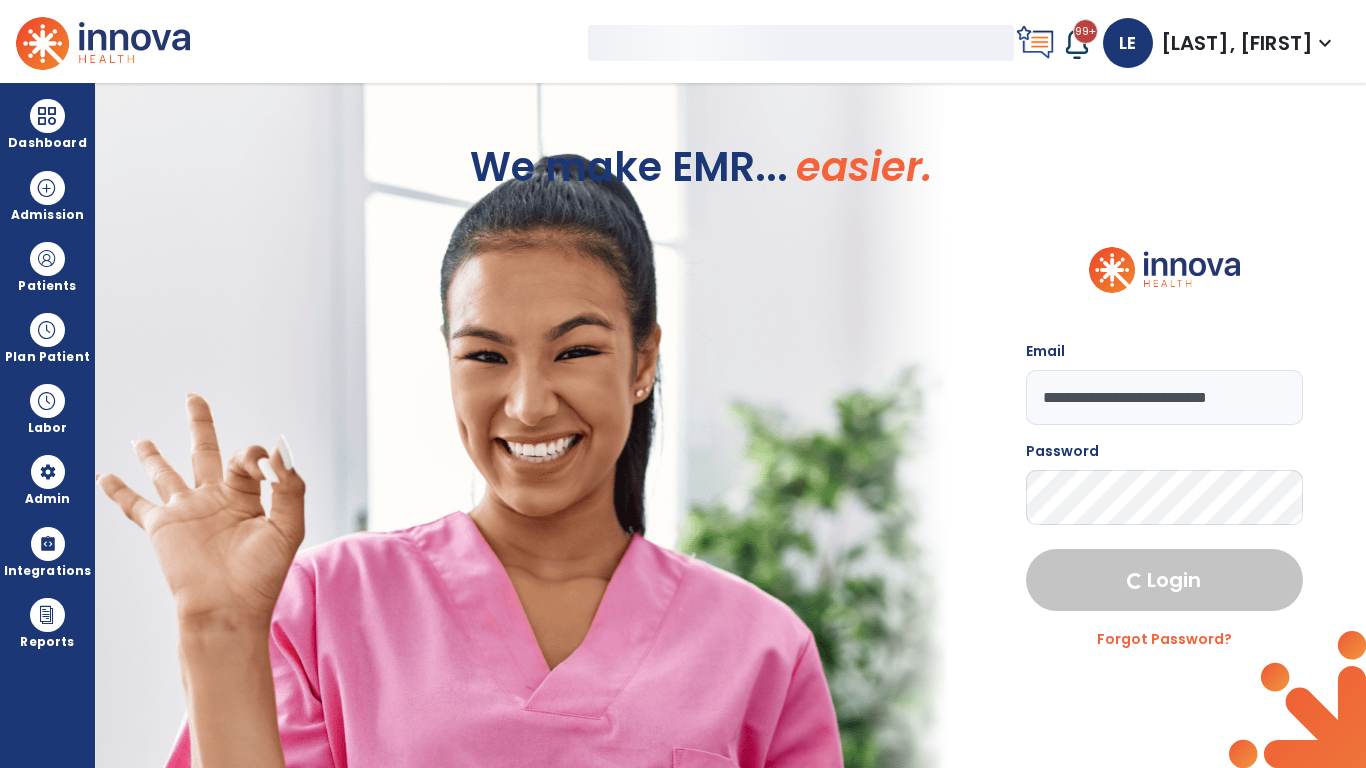 select on "***" 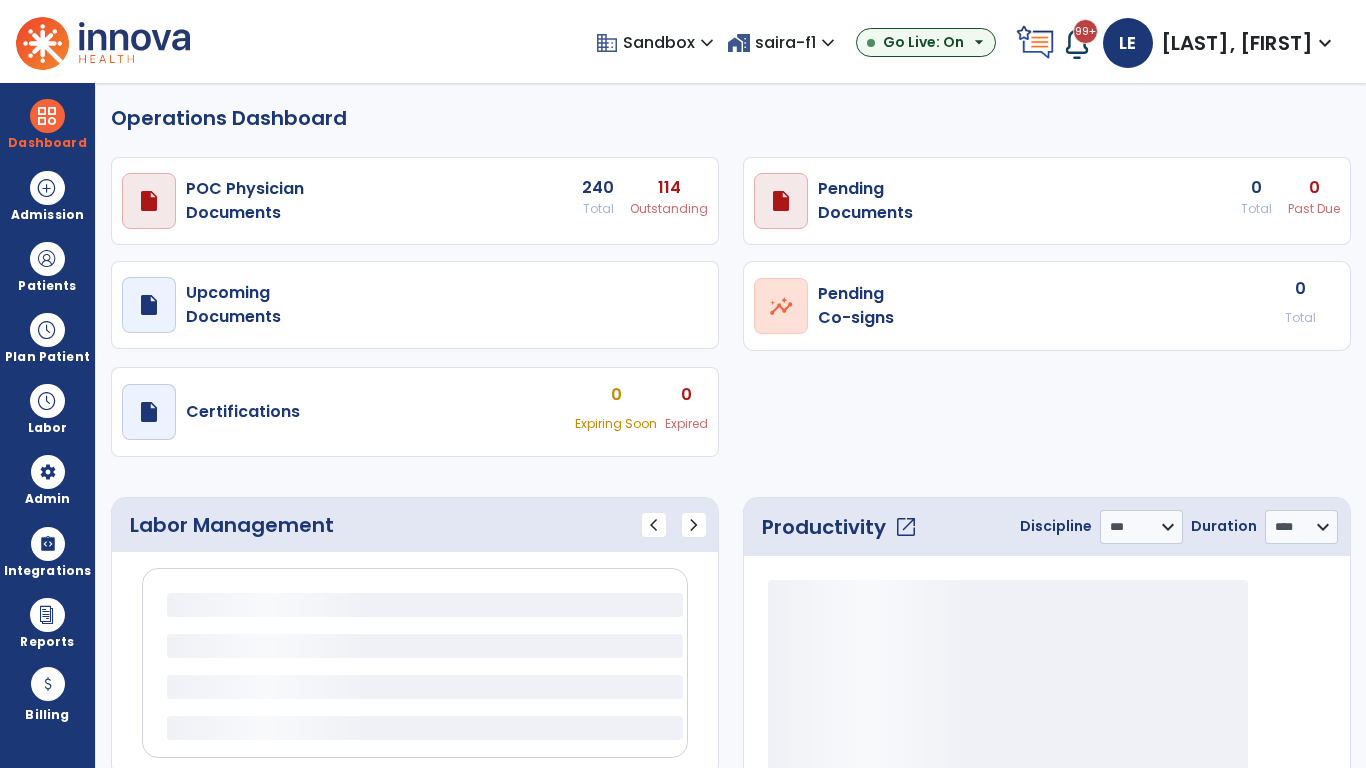 select on "***" 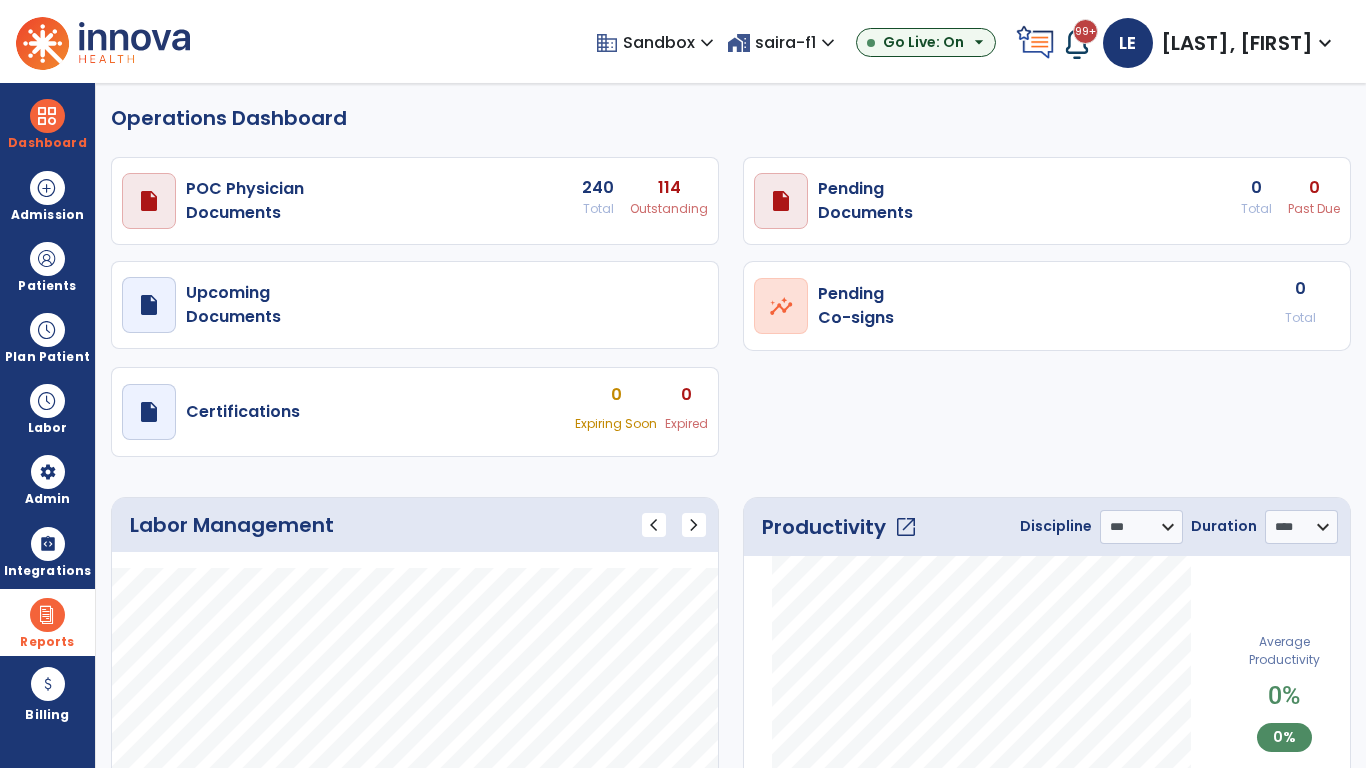 click at bounding box center (47, 615) 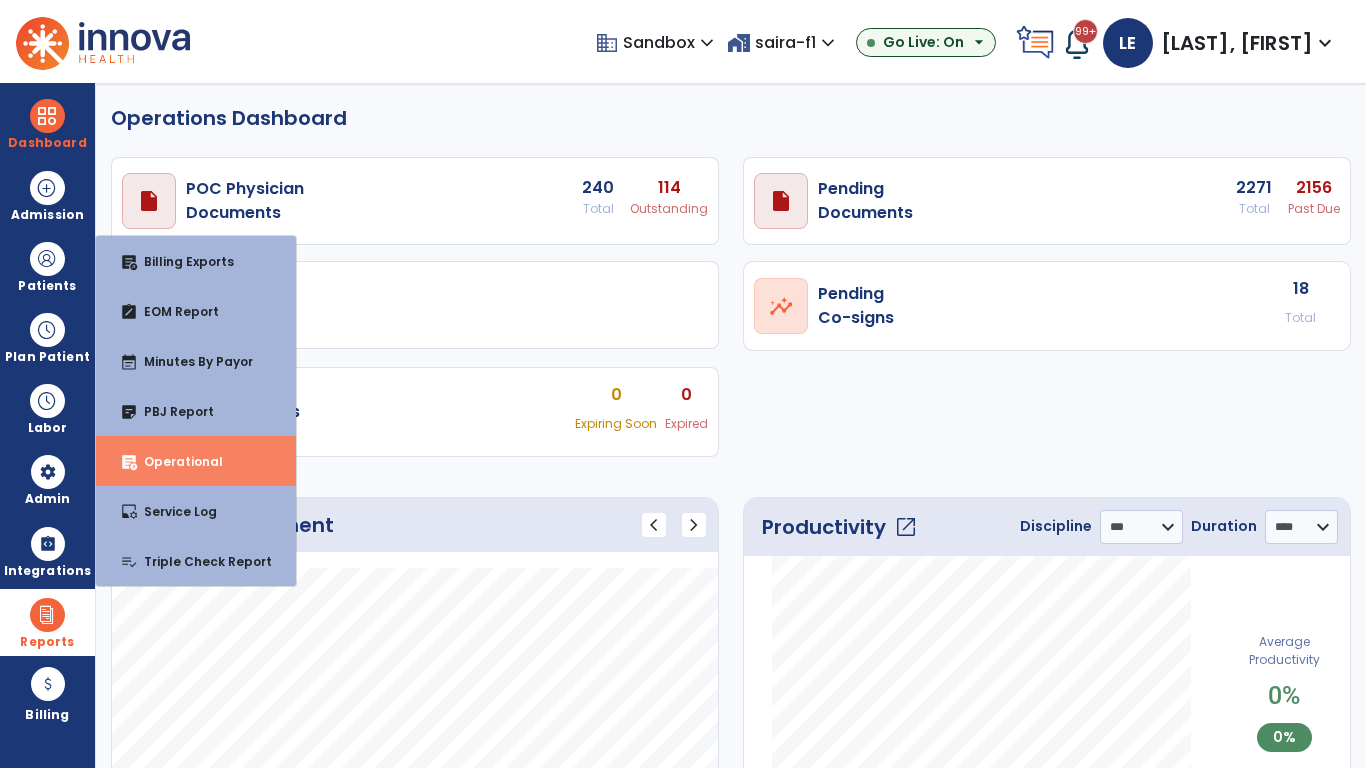 click on "Operational" at bounding box center [175, 461] 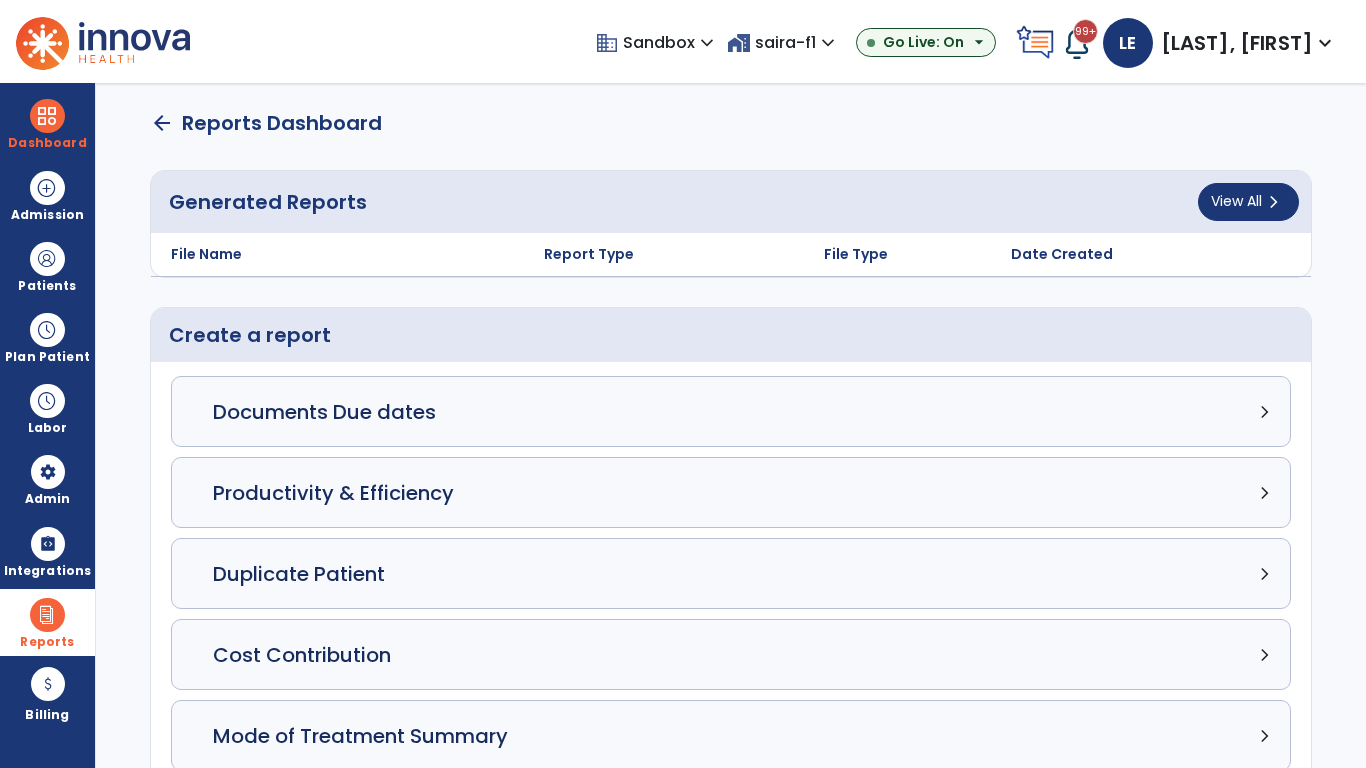 click on "Census Detail chevron_right" 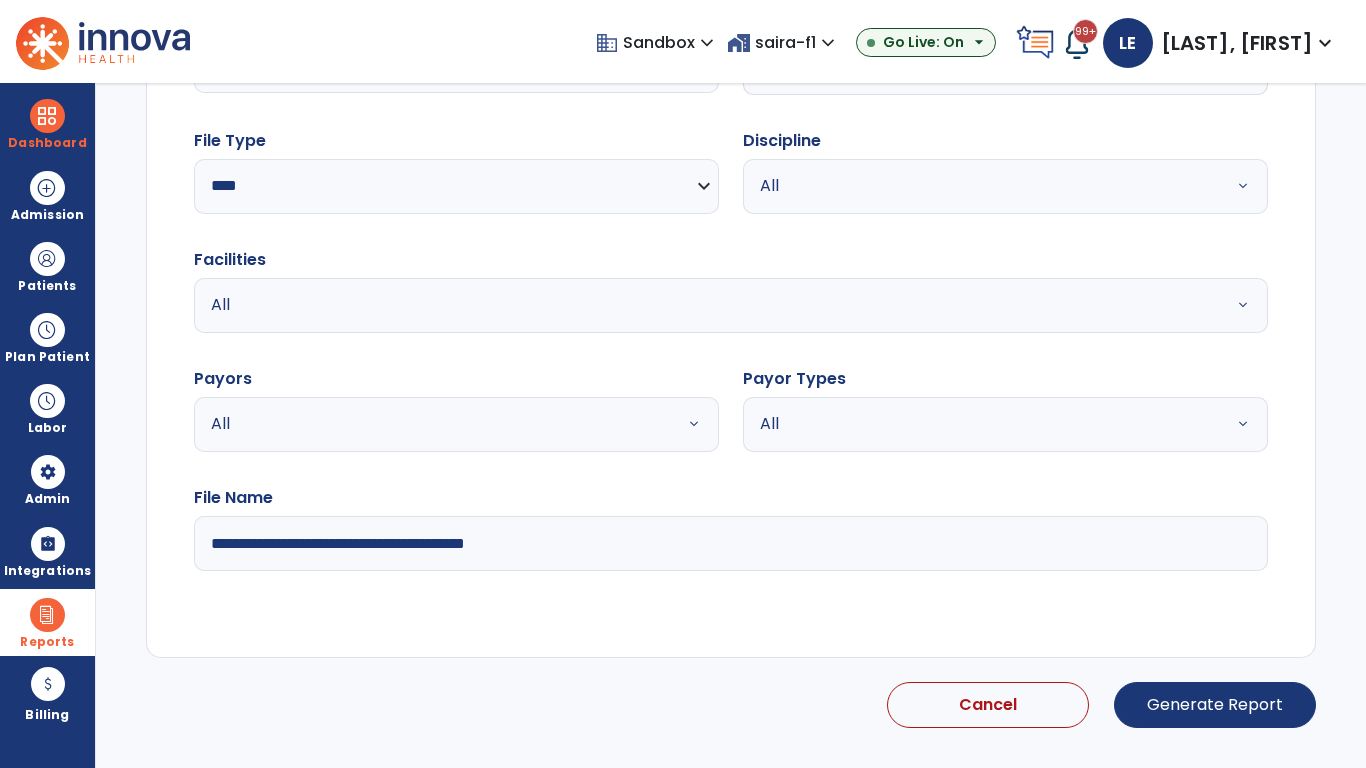 select on "*****" 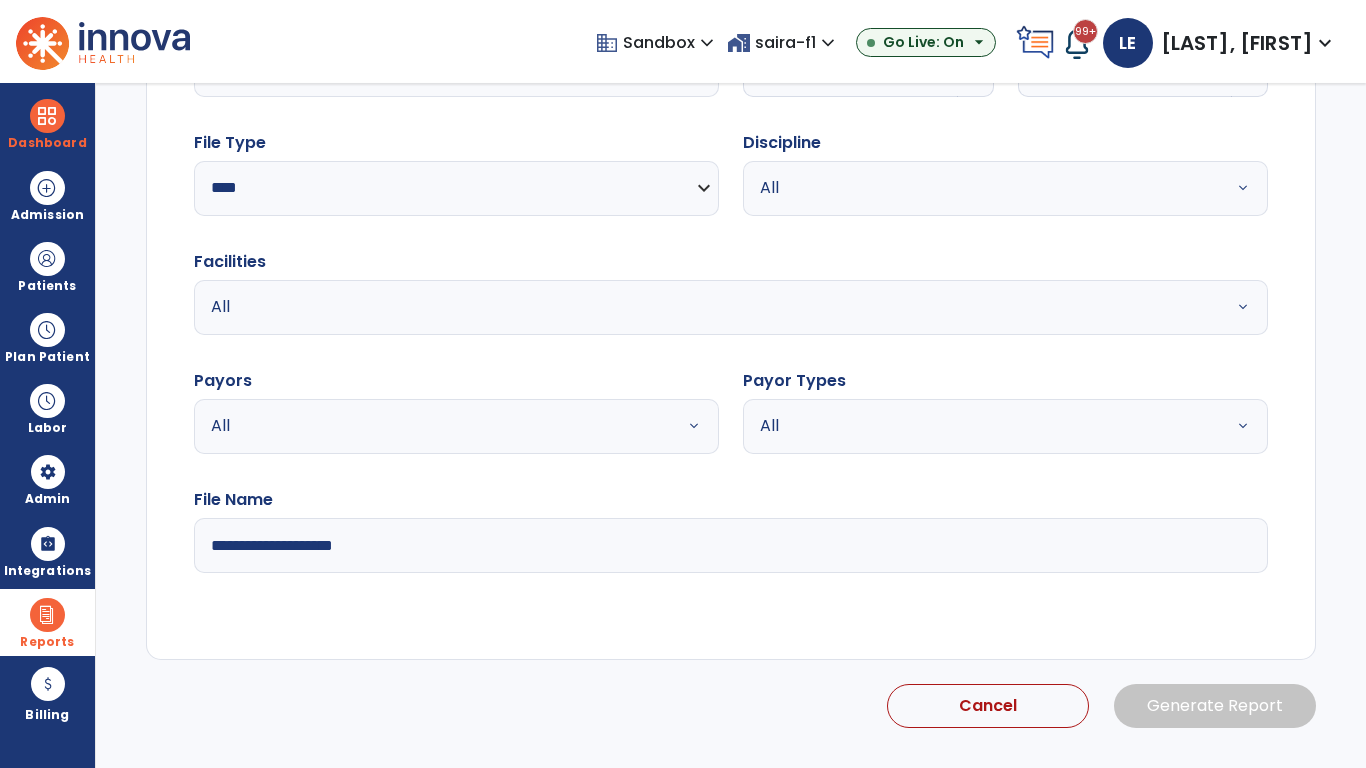 click 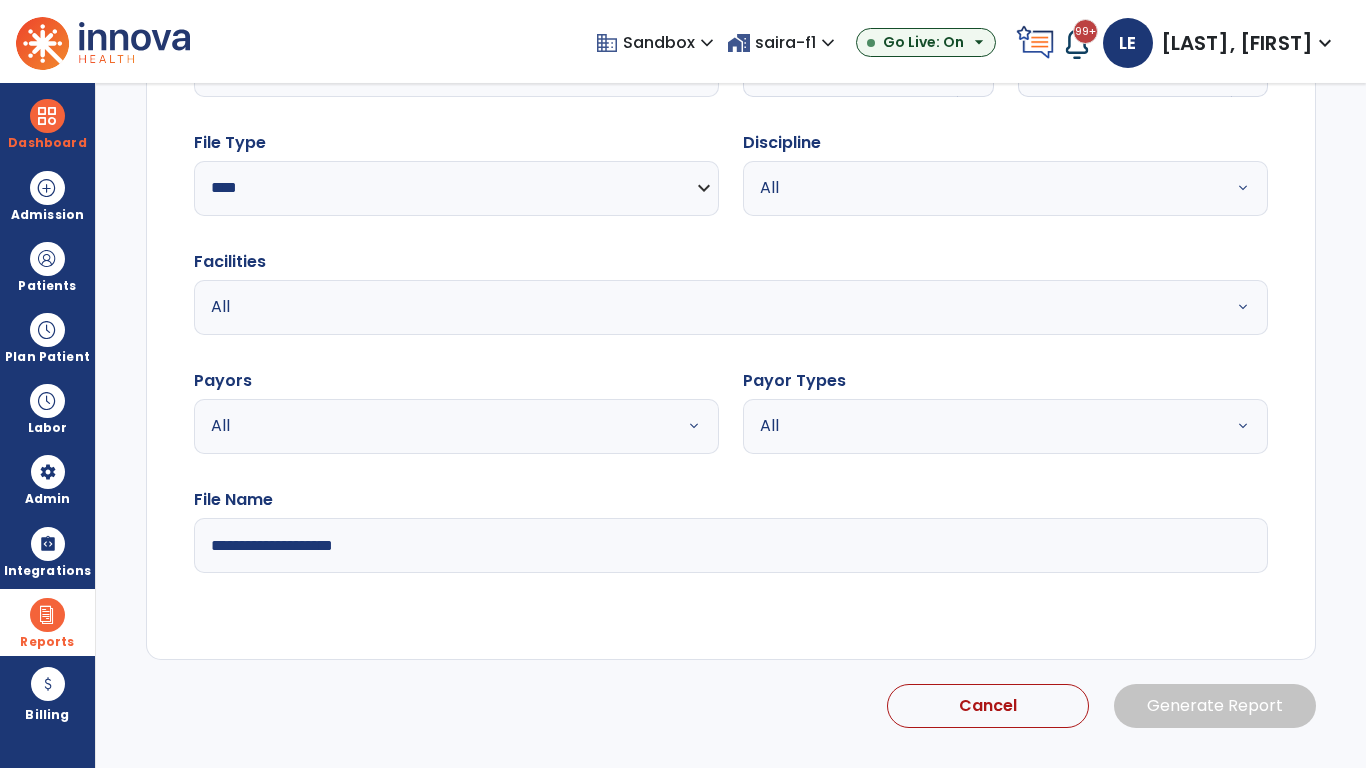 select on "*" 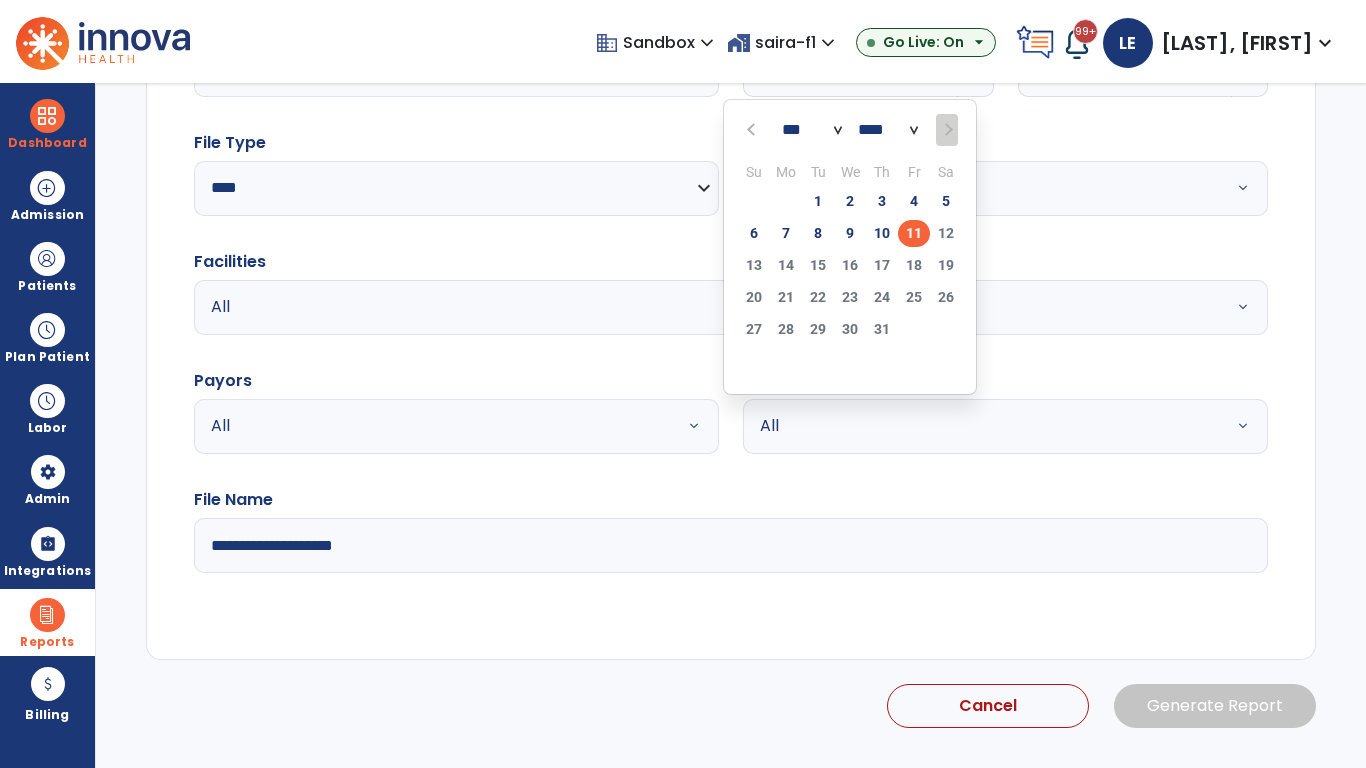 scroll, scrollTop: 192, scrollLeft: 0, axis: vertical 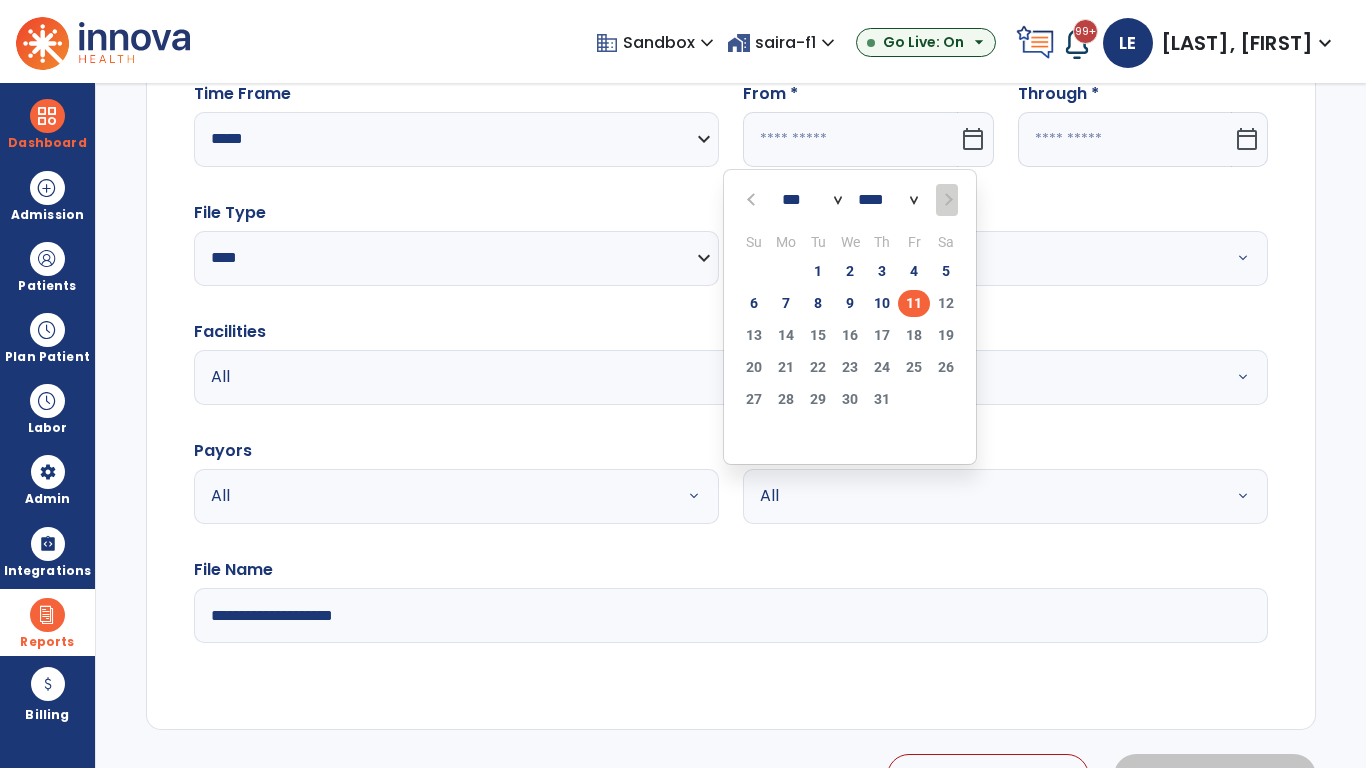 select on "****" 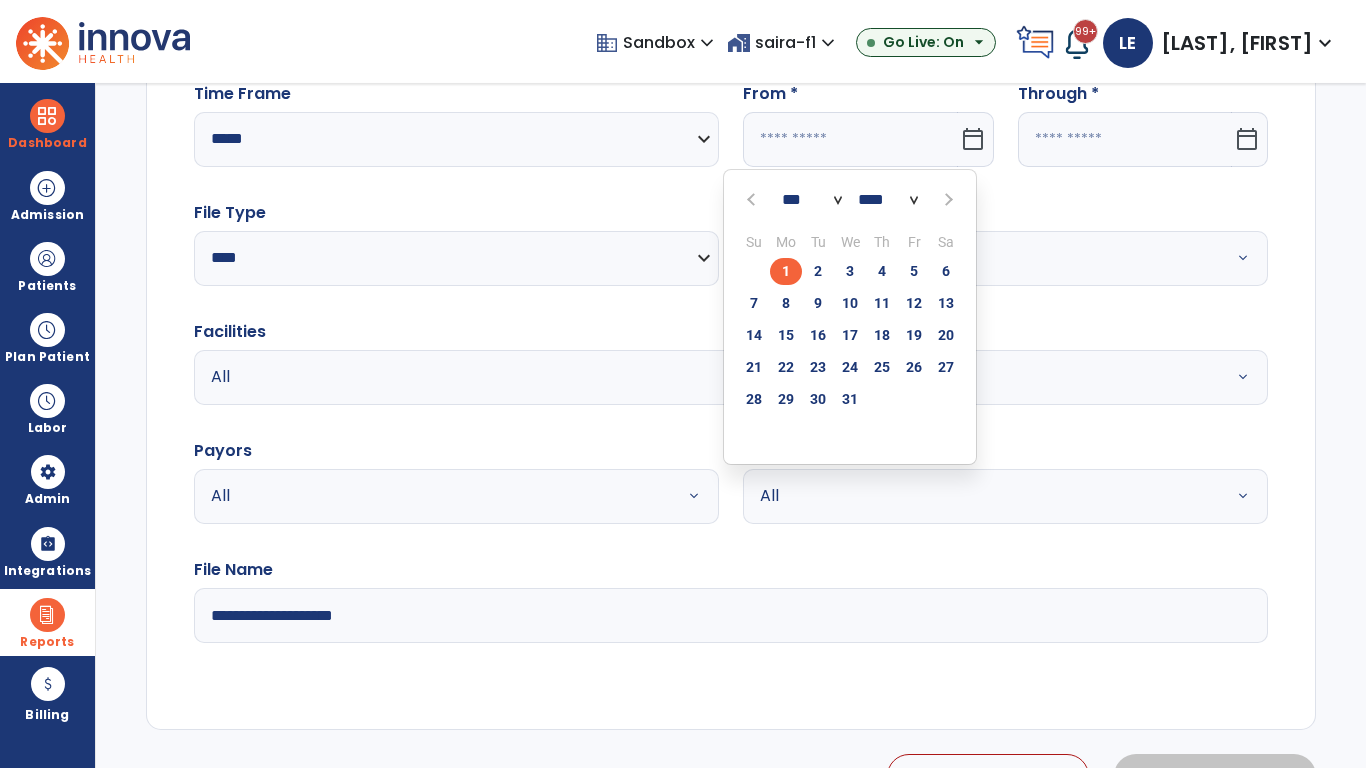 select on "**" 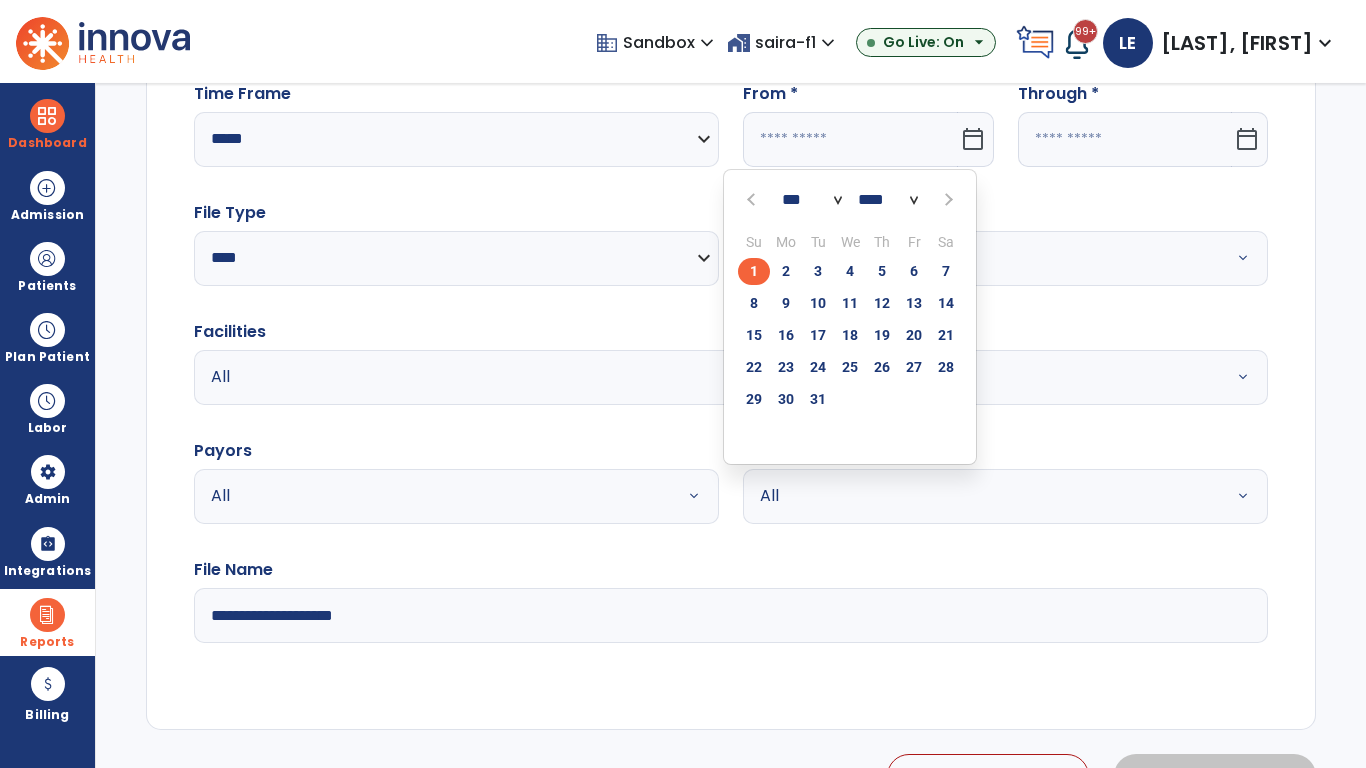 click on "1" 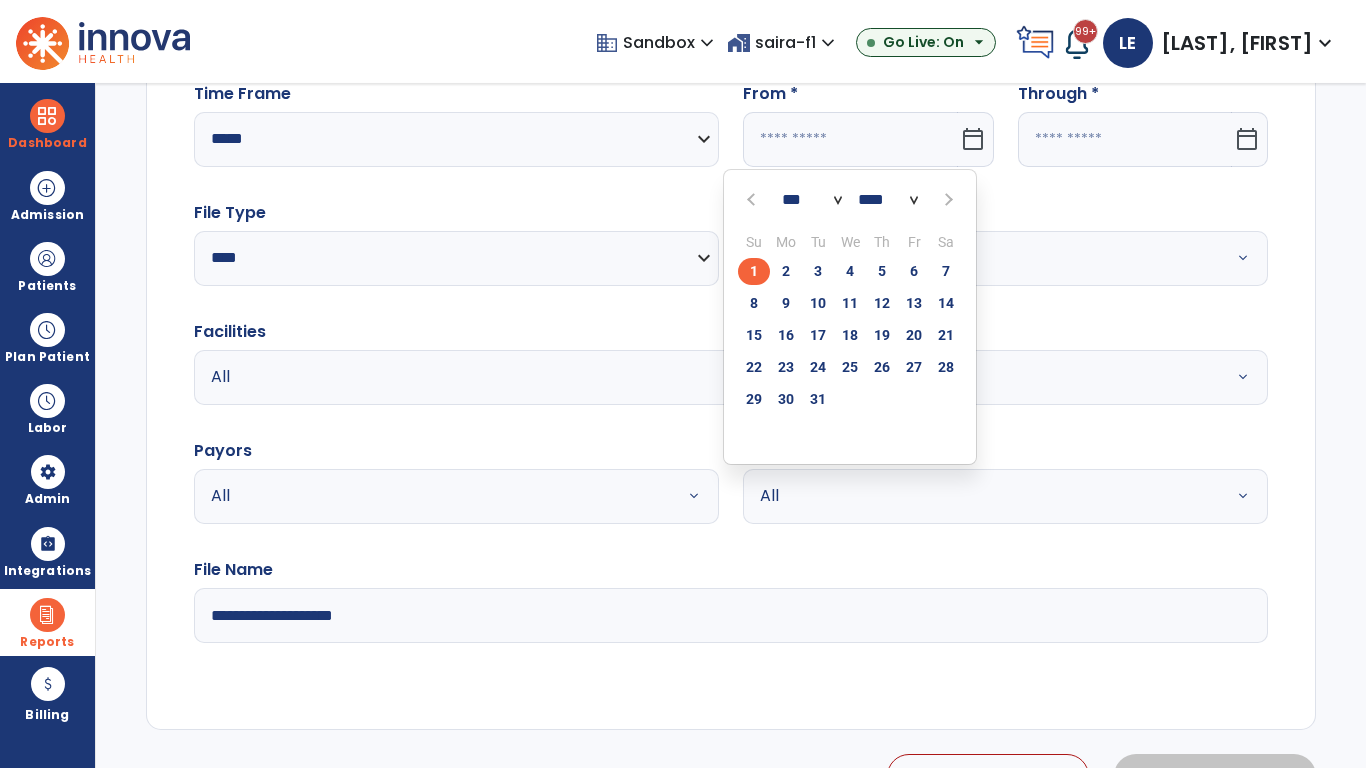 type on "**********" 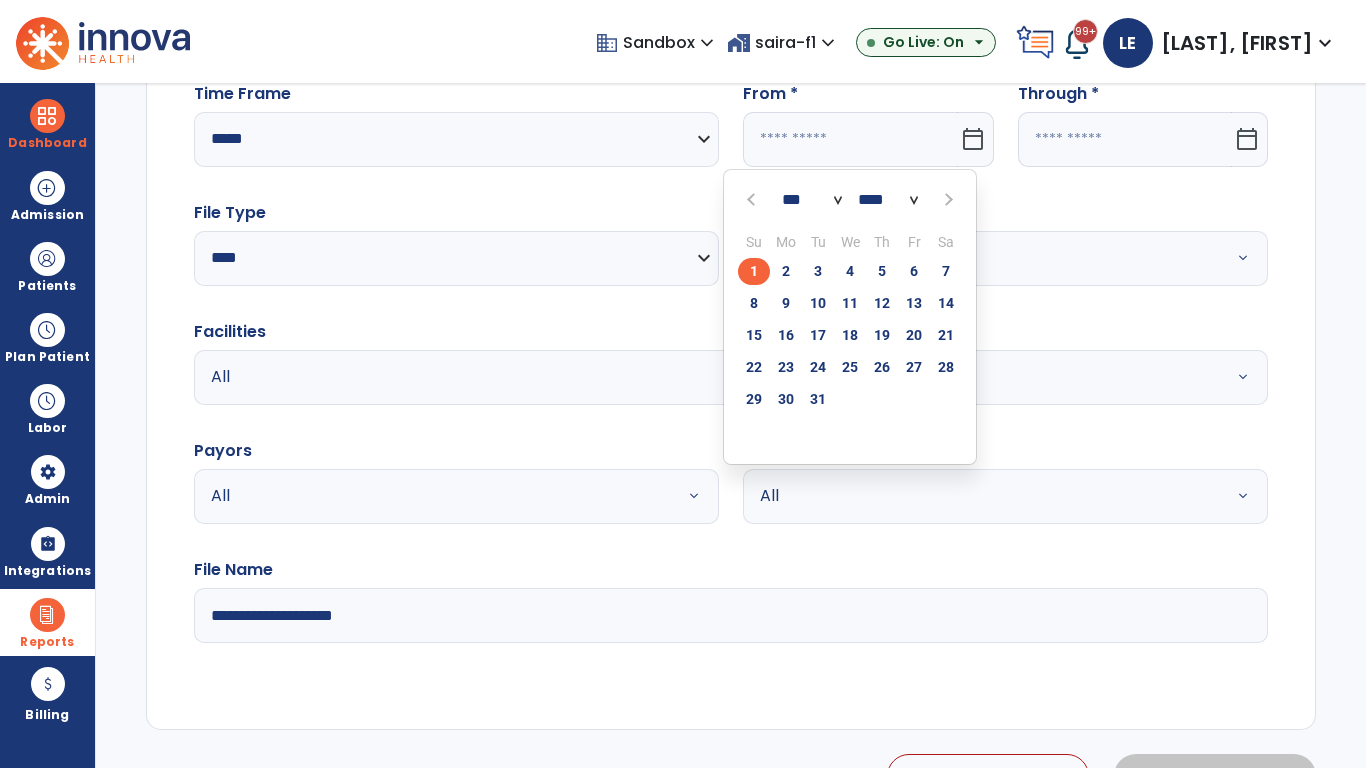 type on "*********" 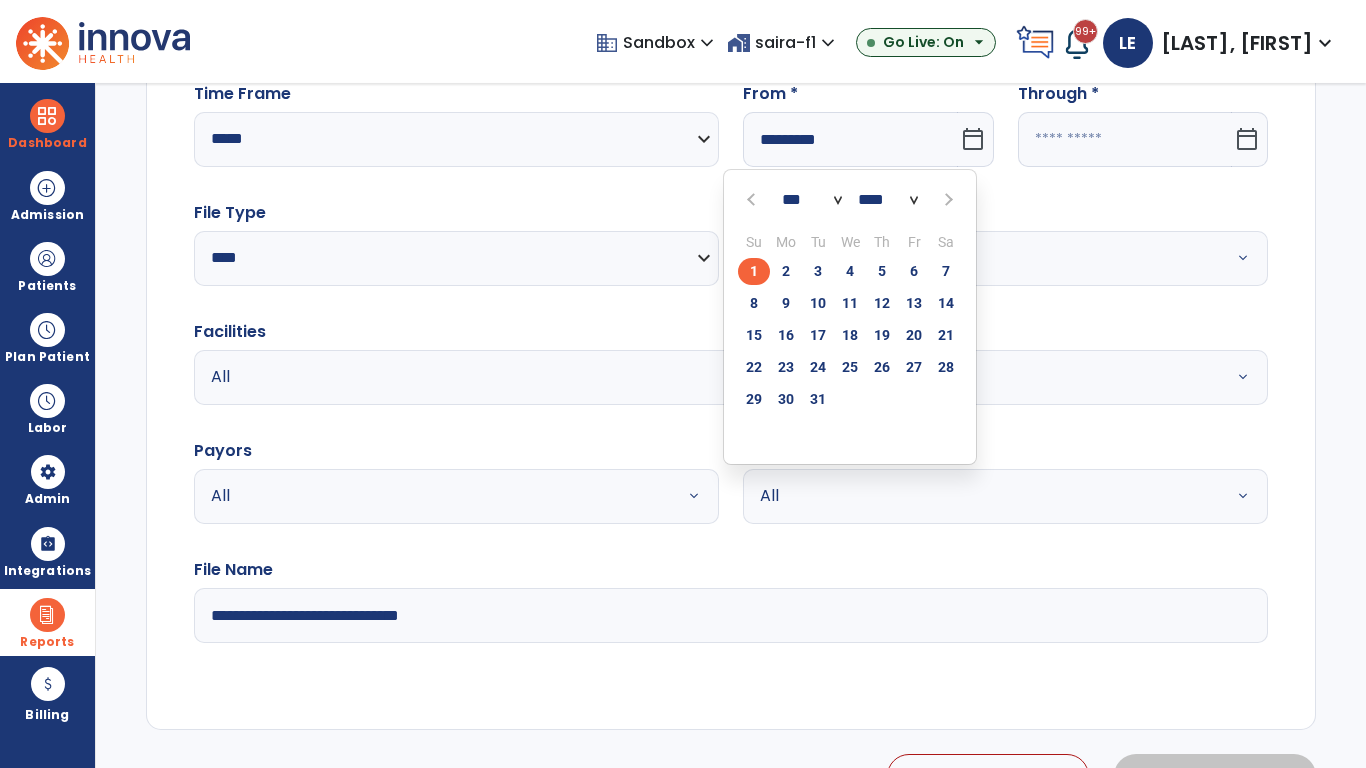click 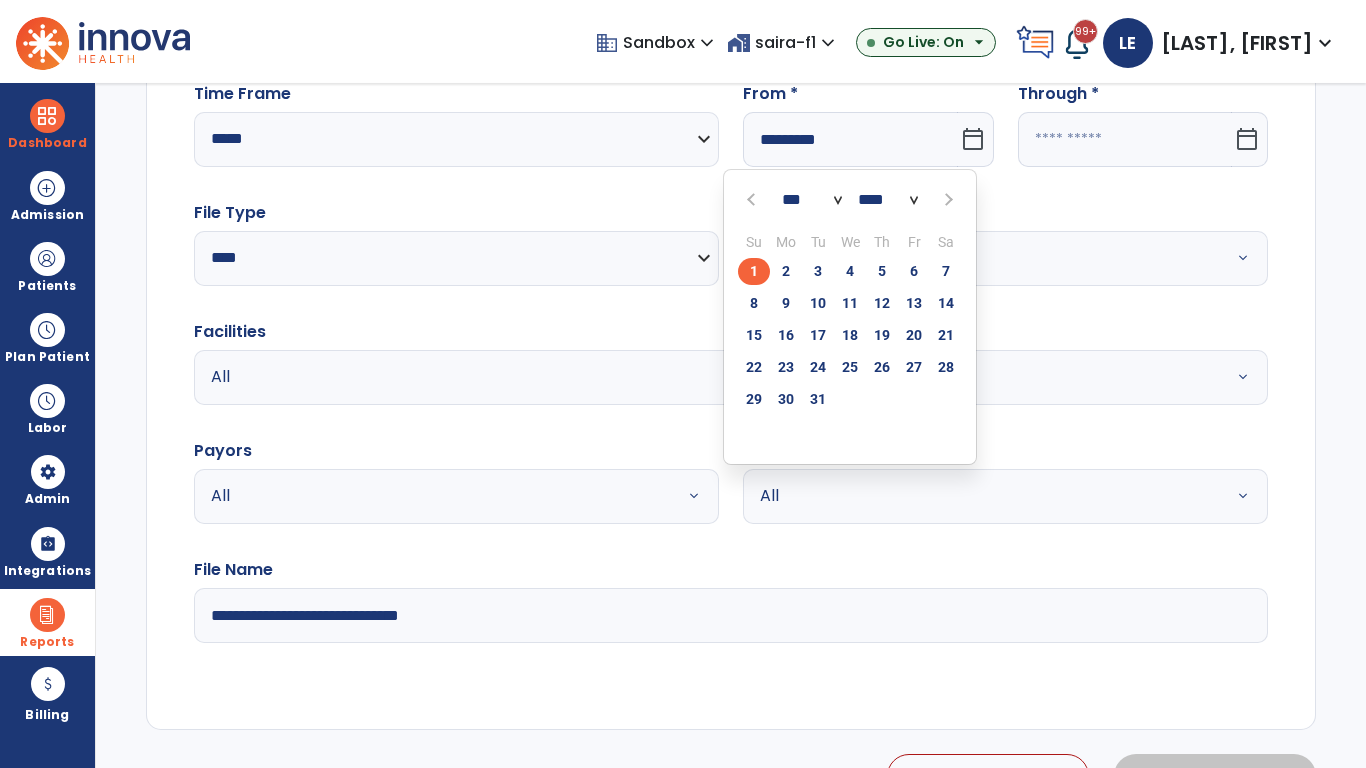 select on "*" 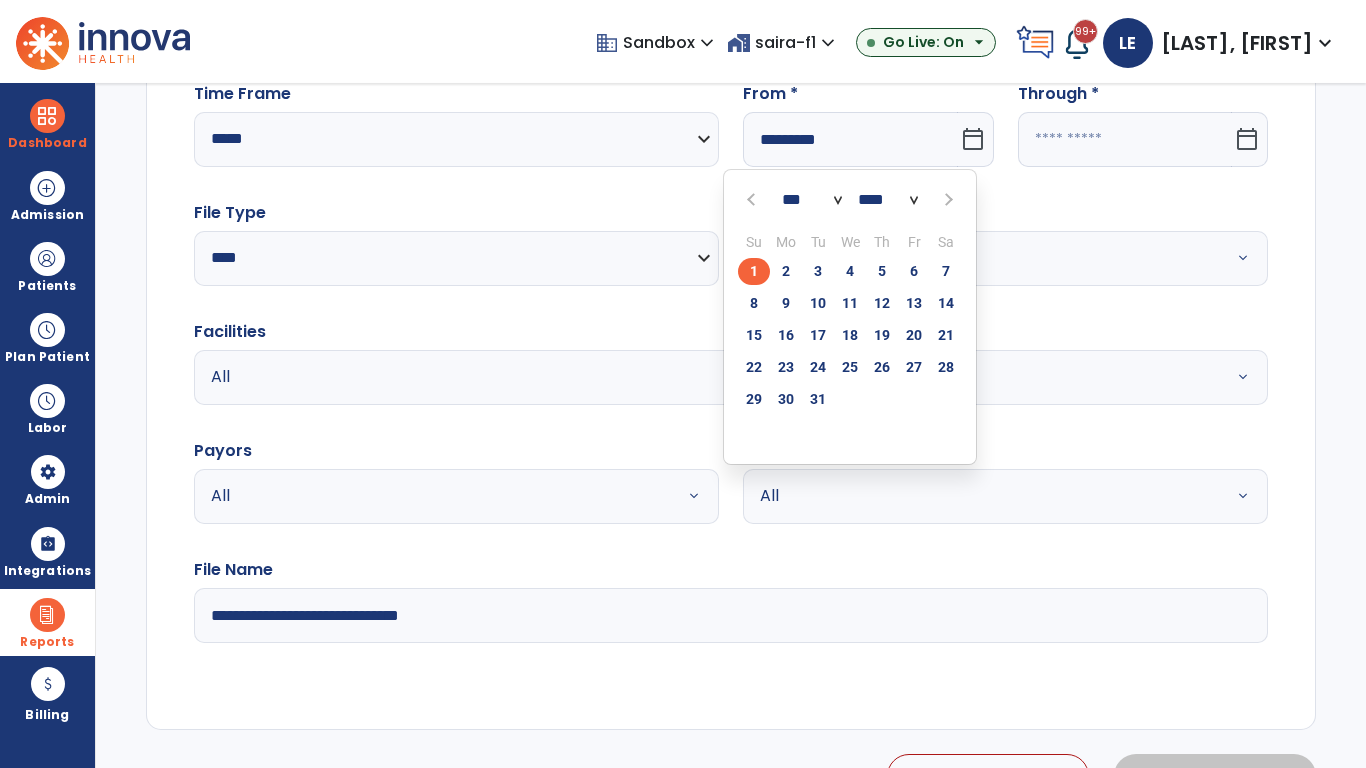 select on "****" 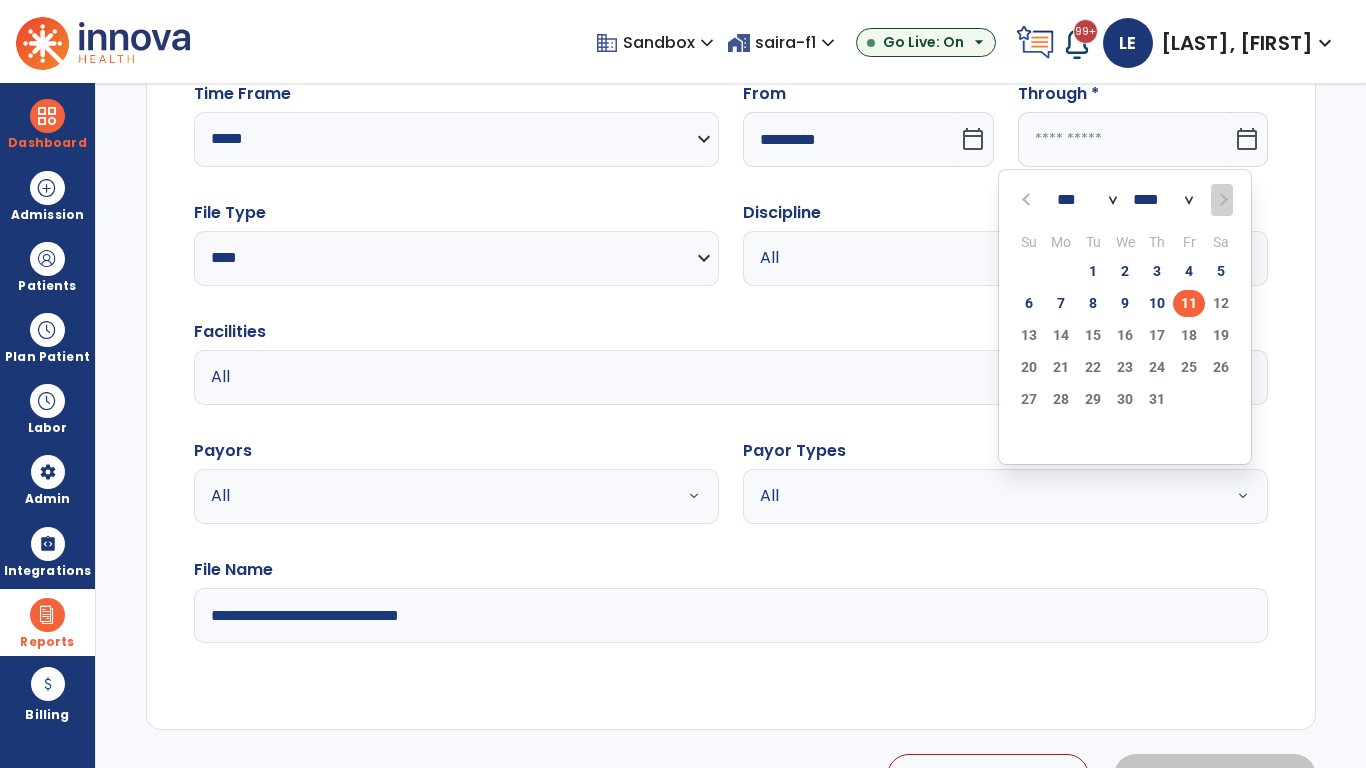 select on "*" 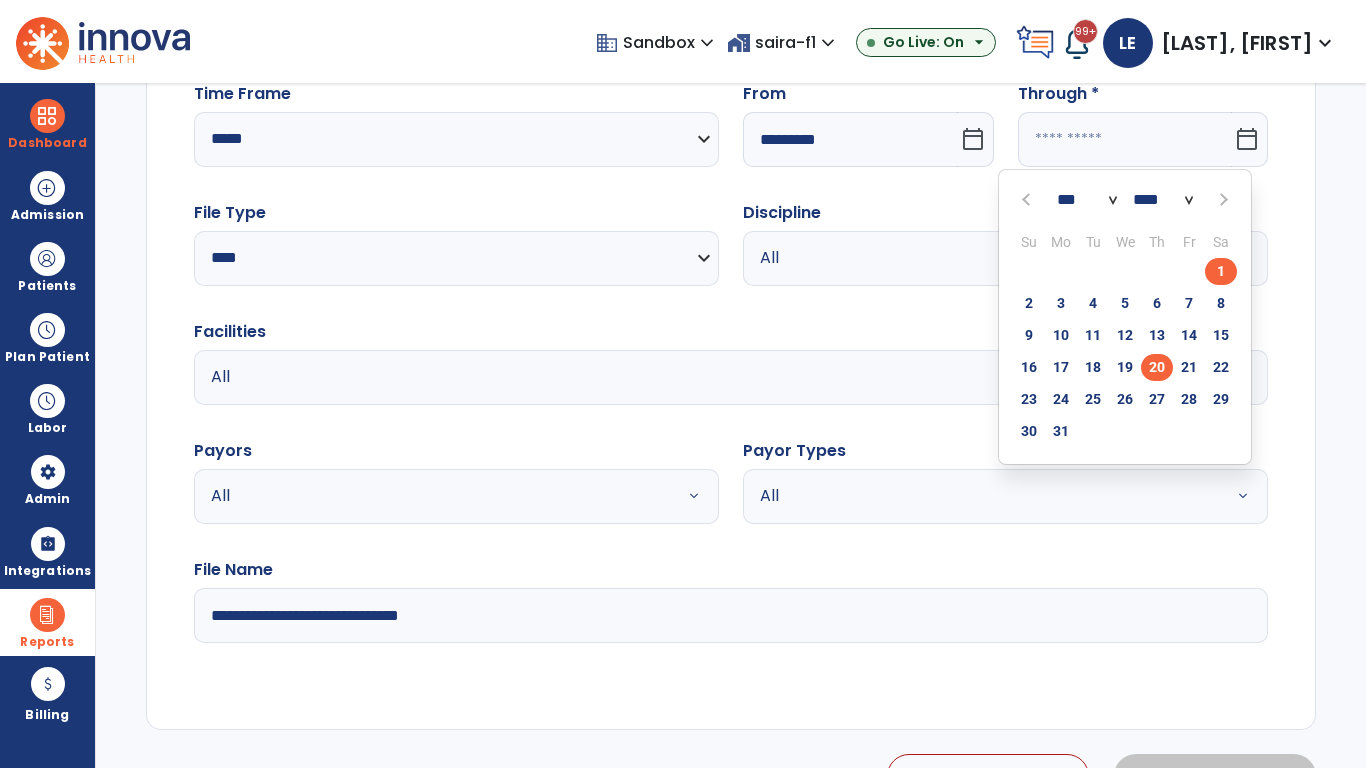 click on "20" 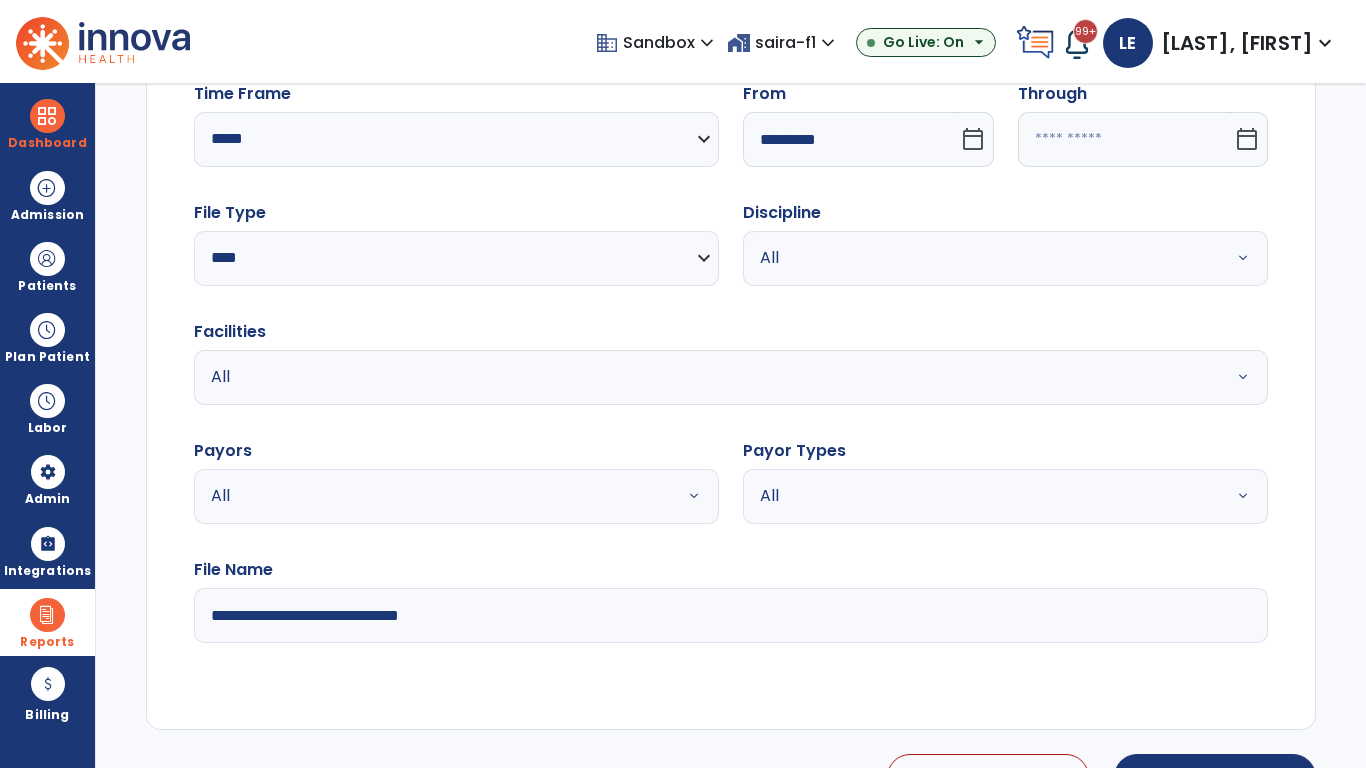 type on "**********" 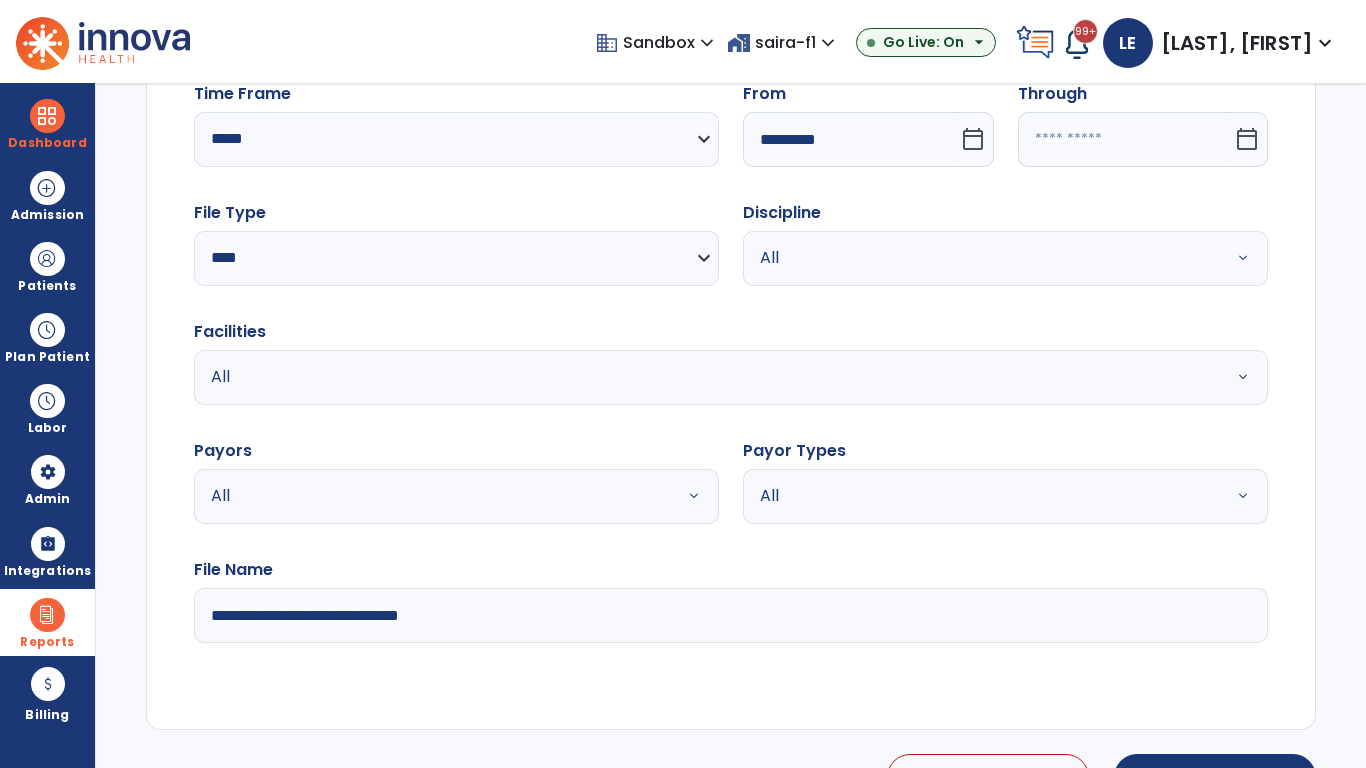 type on "*********" 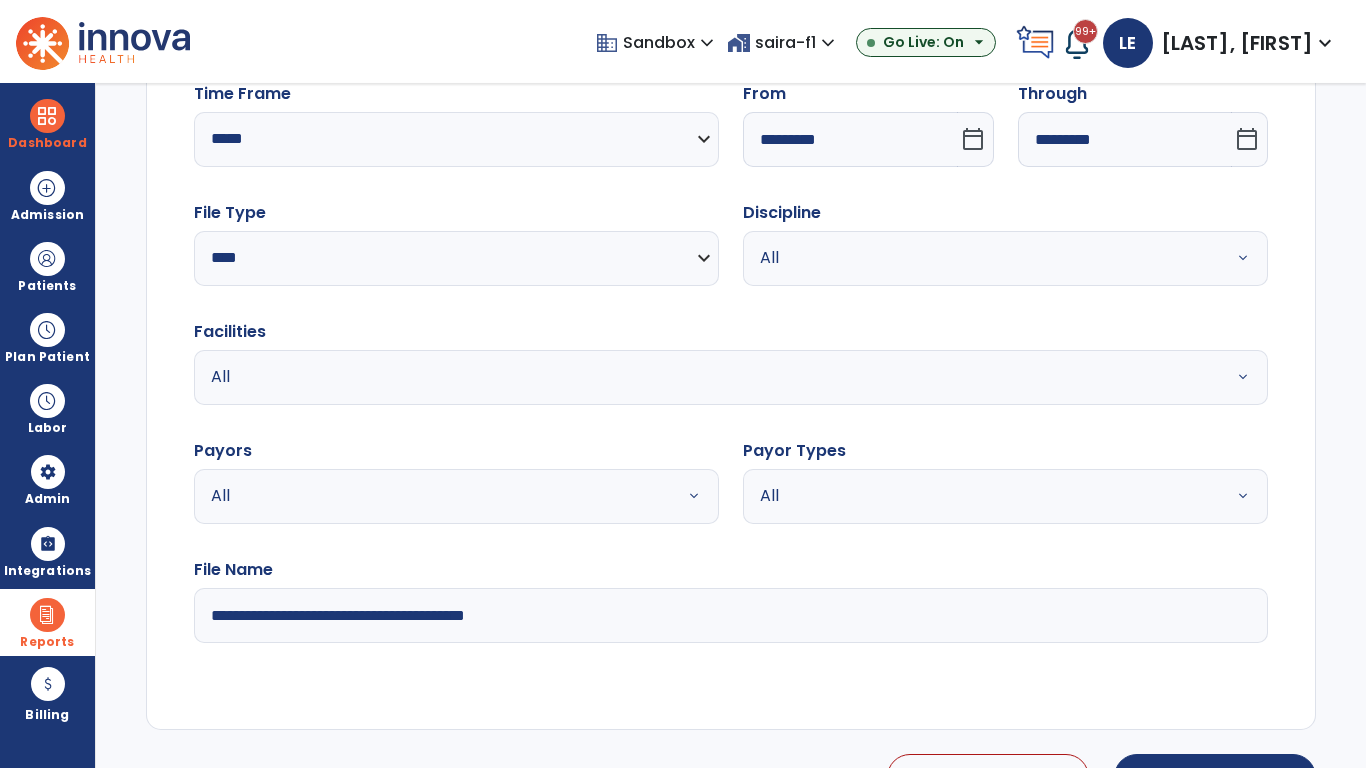 click on "All" at bounding box center (981, 258) 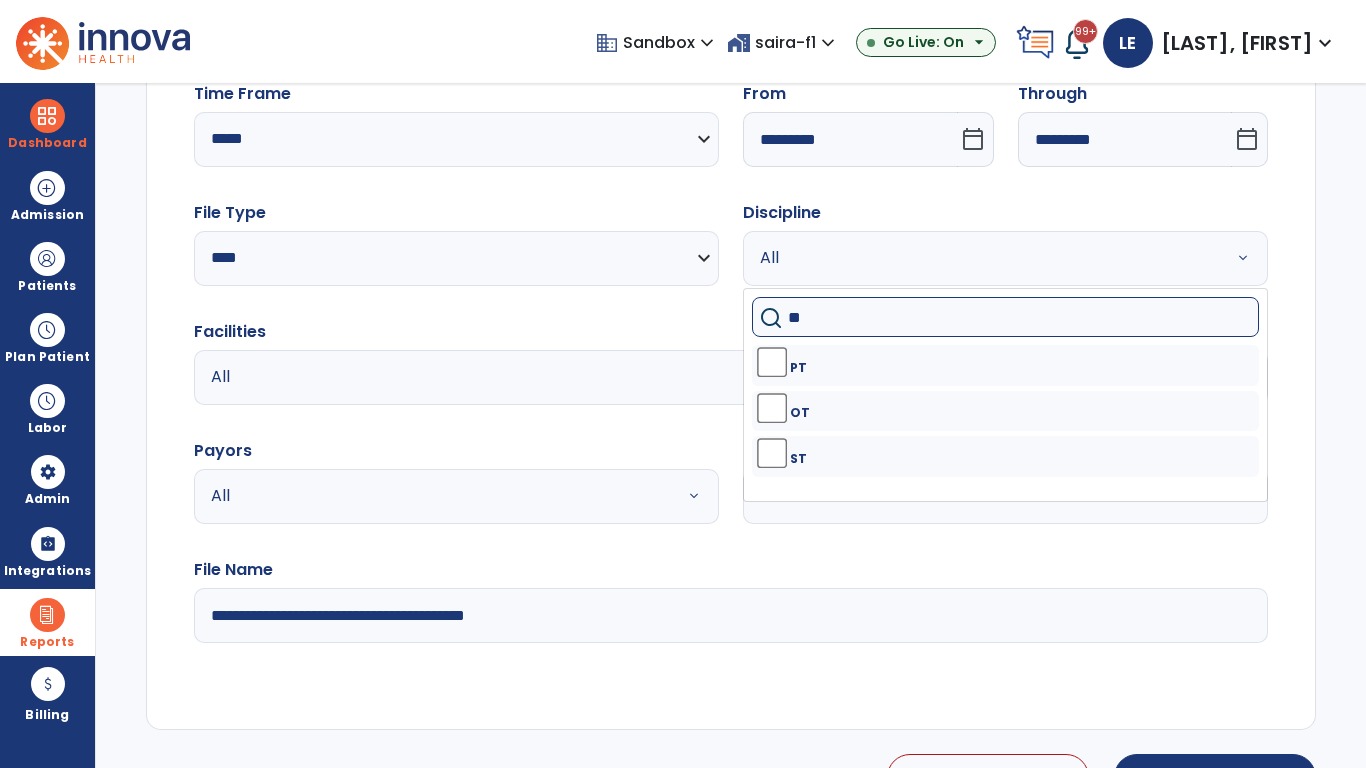 type on "**" 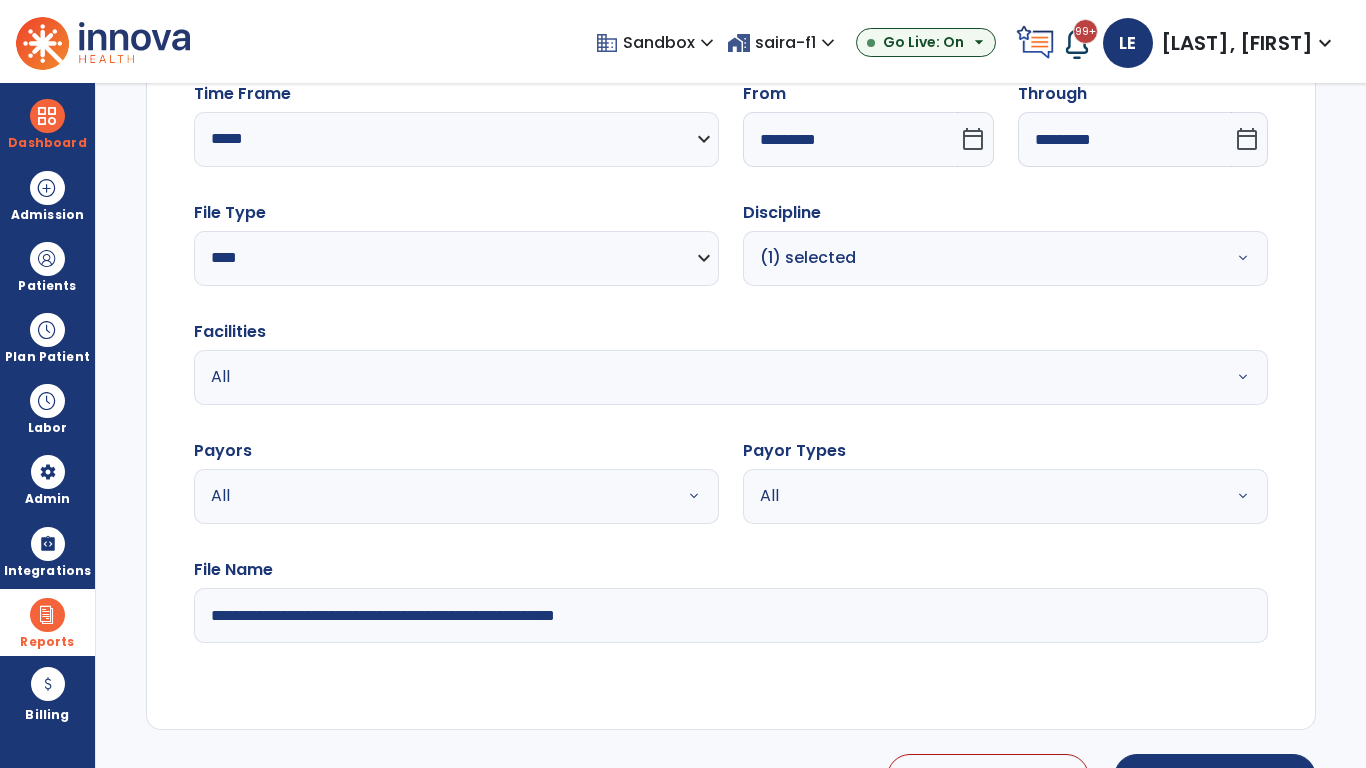 type on "**********" 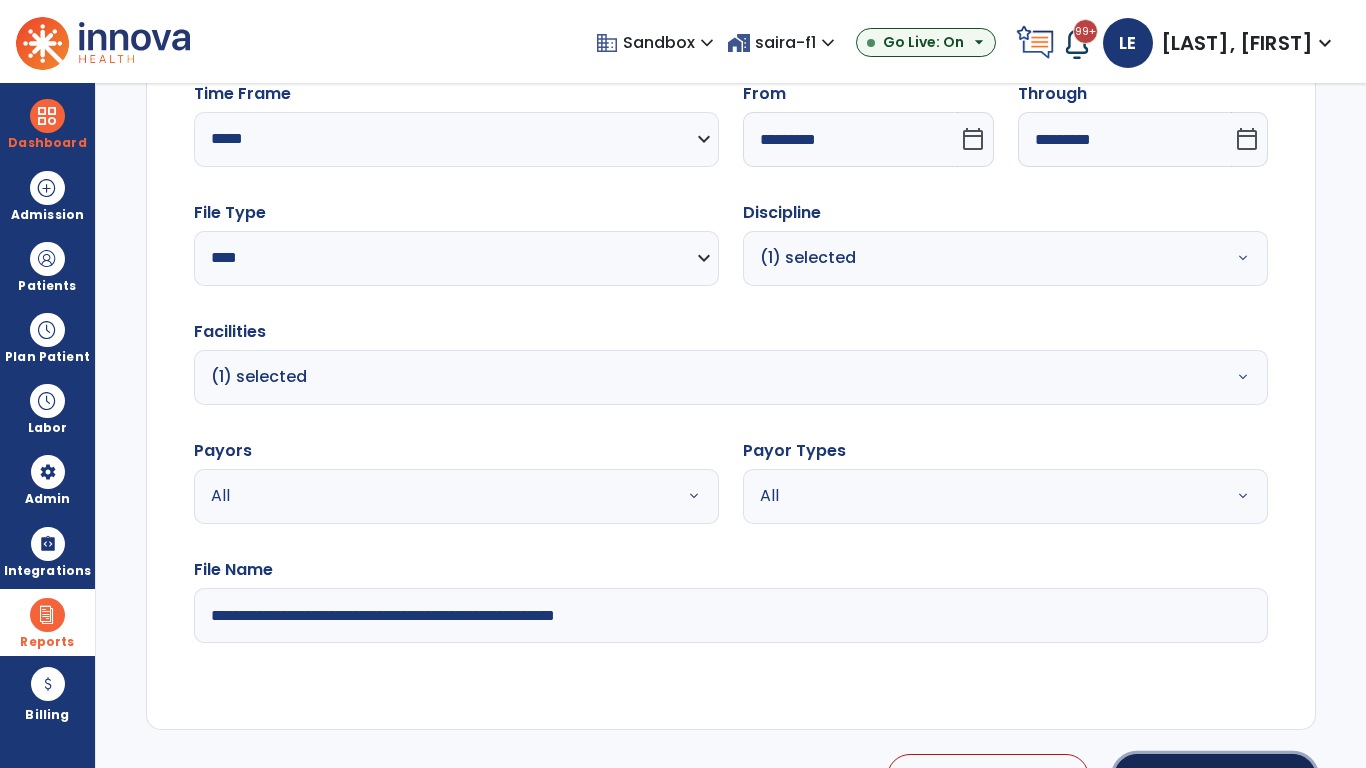 click on "Generate Report" 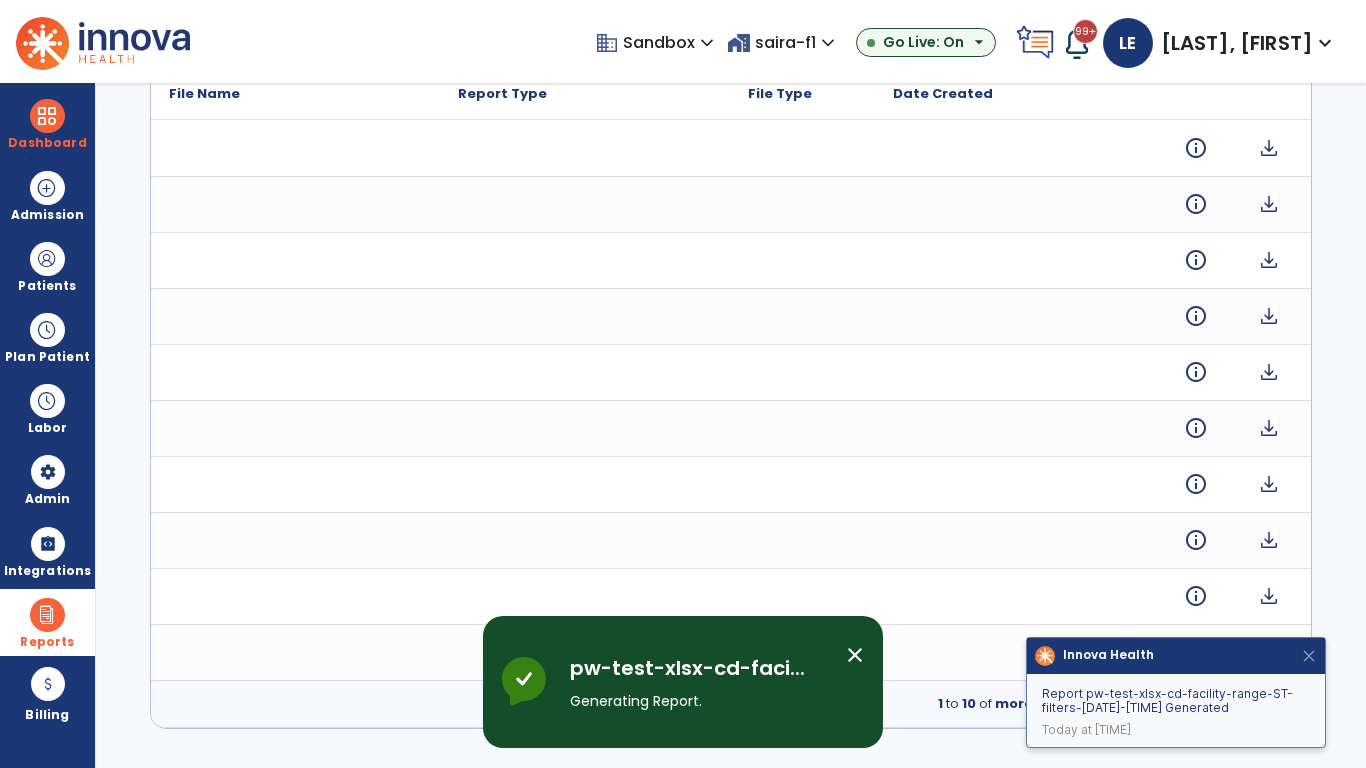 scroll, scrollTop: 0, scrollLeft: 0, axis: both 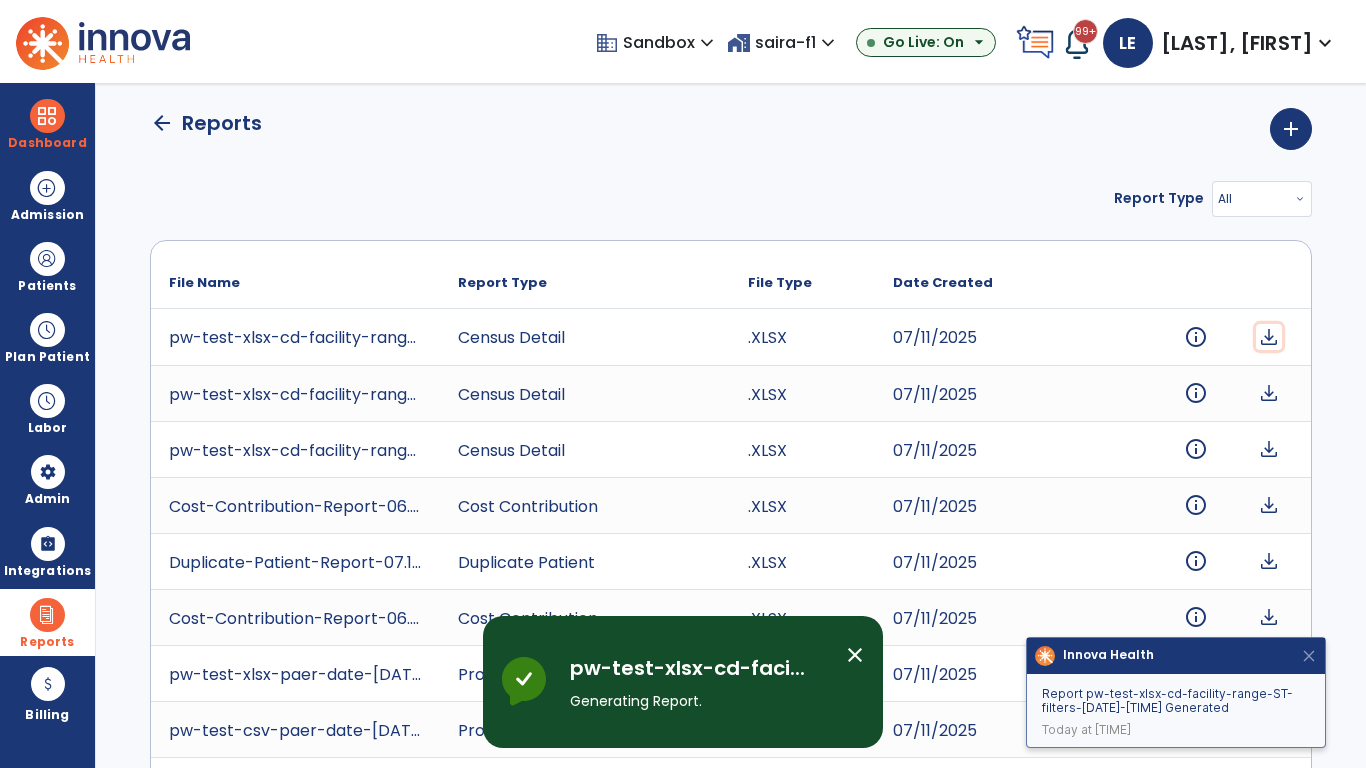 click on "download" 